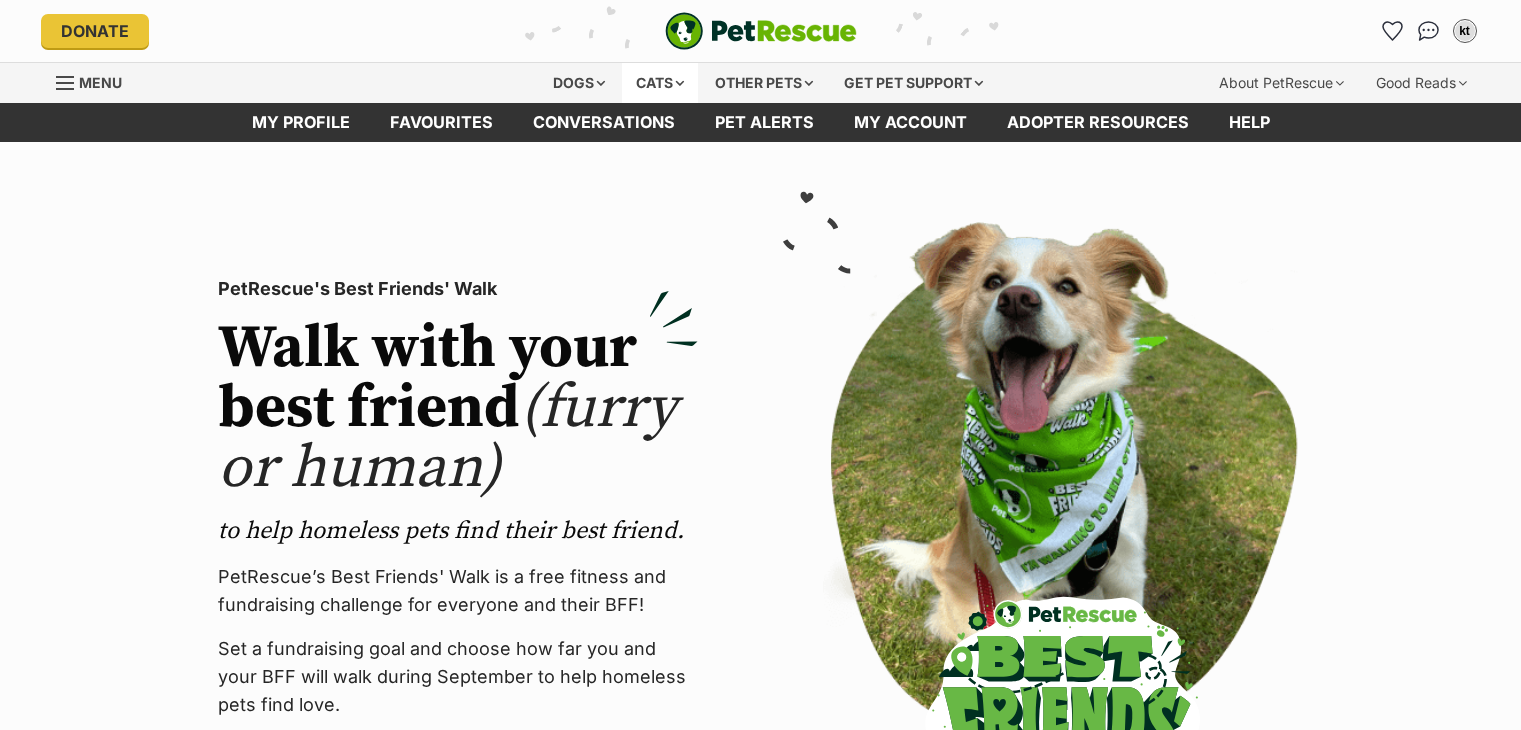 scroll, scrollTop: 0, scrollLeft: 0, axis: both 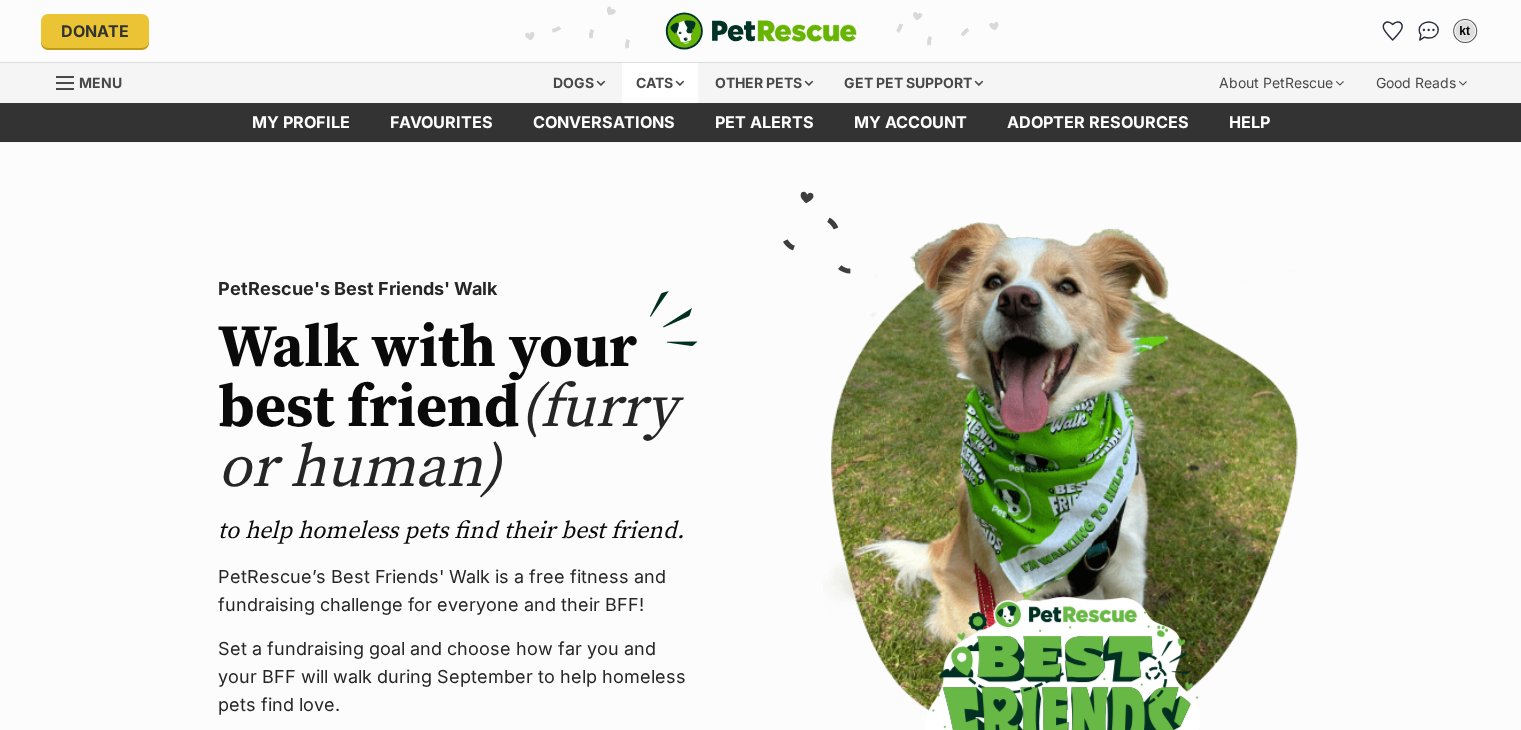 click on "Cats" at bounding box center (660, 83) 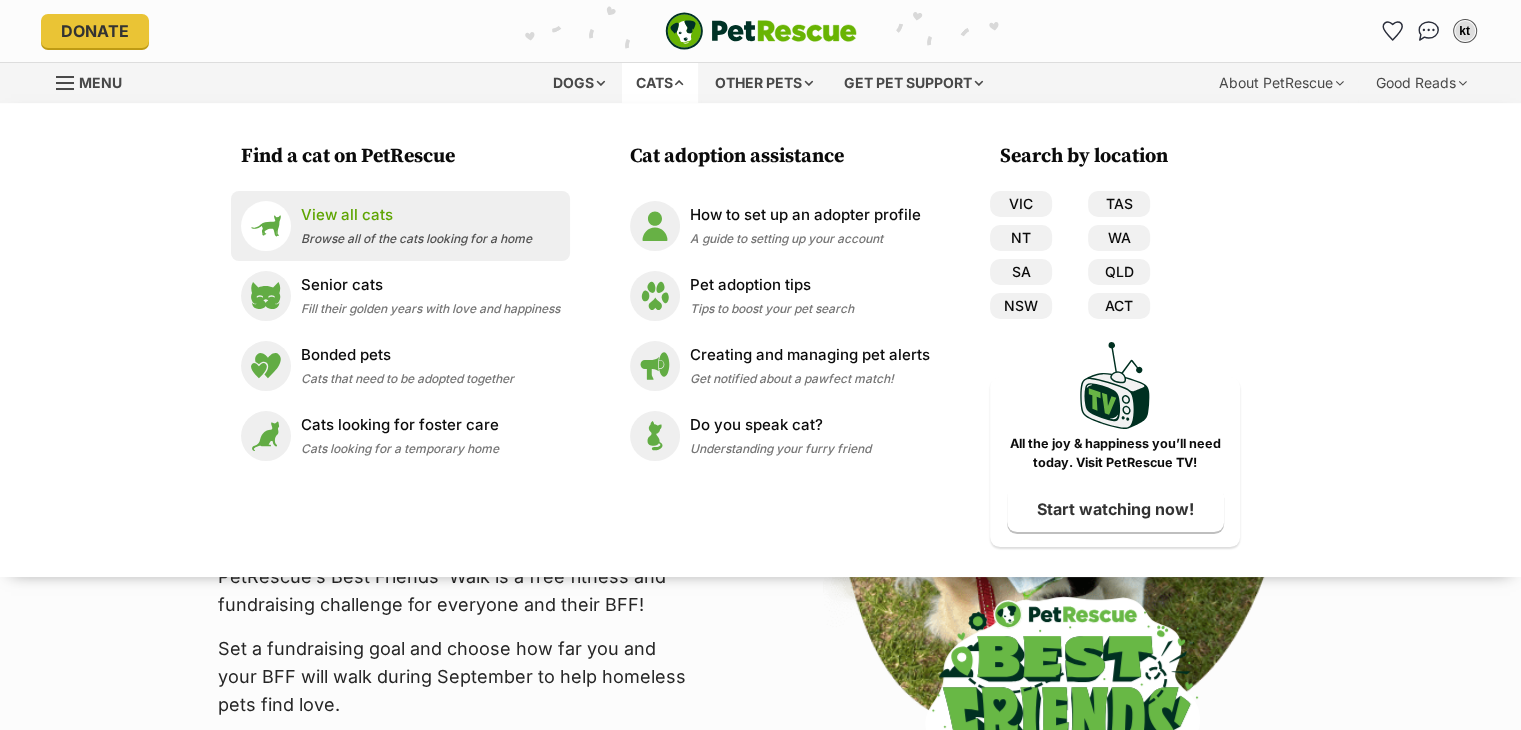 scroll, scrollTop: 0, scrollLeft: 0, axis: both 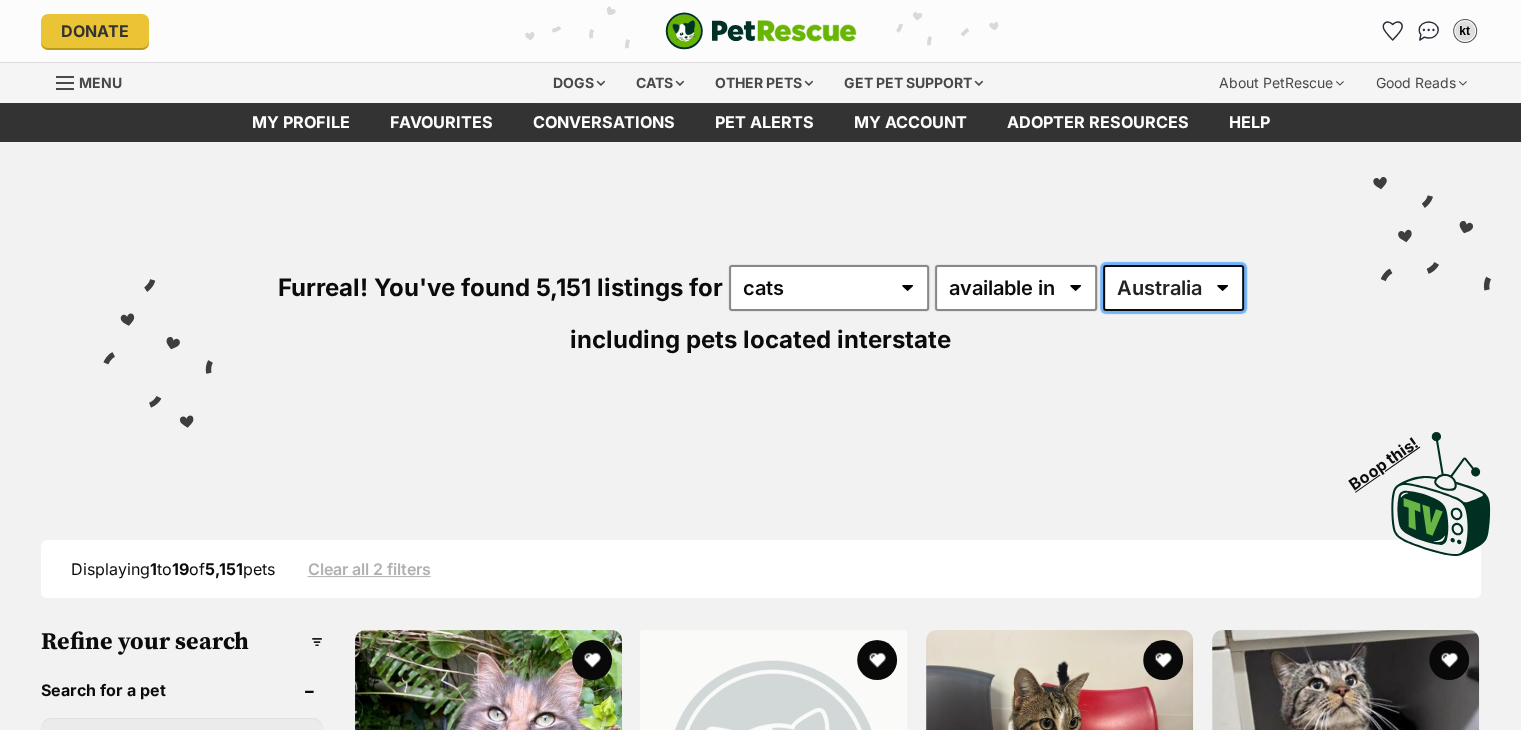 click on "Australia
ACT
NSW
NT
QLD
SA
TAS
VIC
WA" at bounding box center (1173, 288) 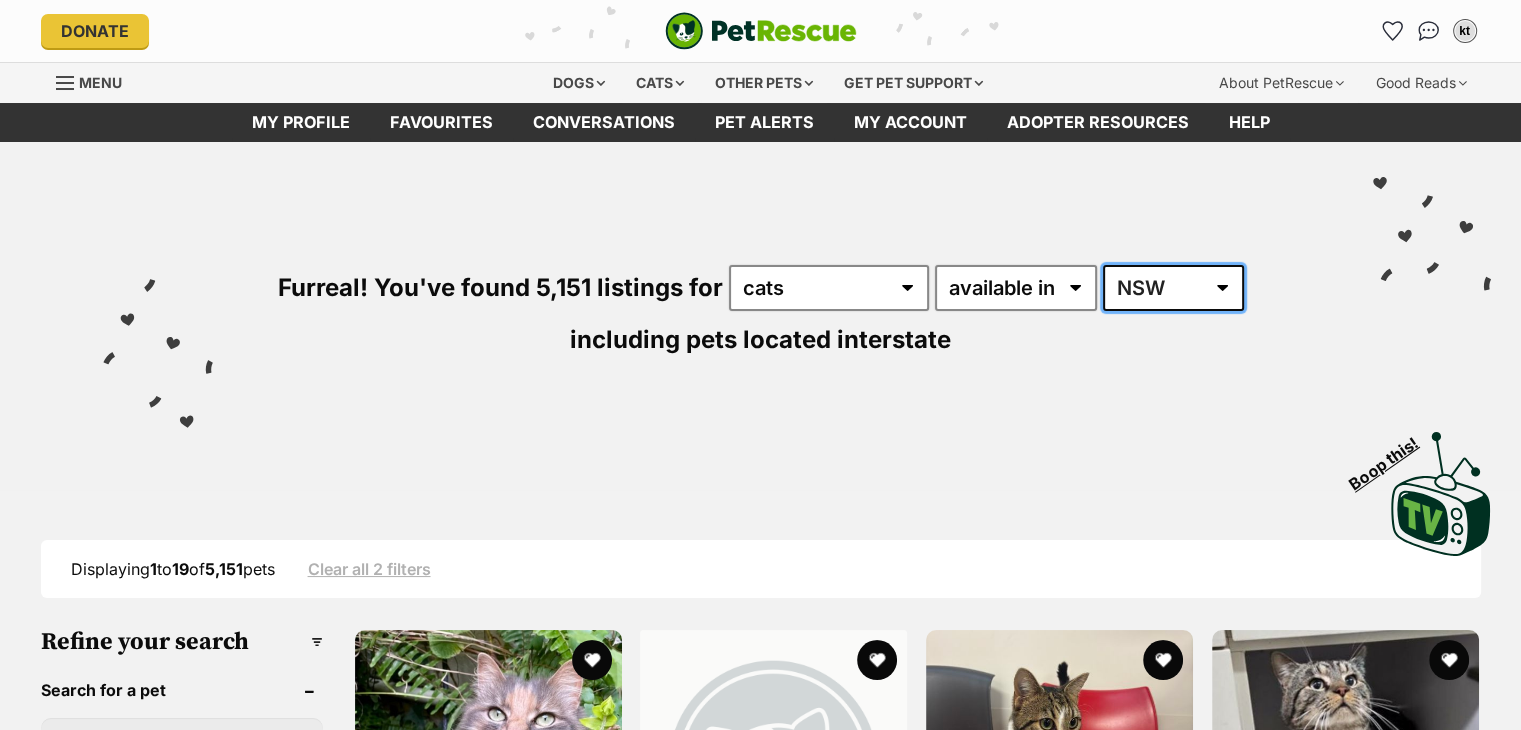 scroll, scrollTop: 0, scrollLeft: 0, axis: both 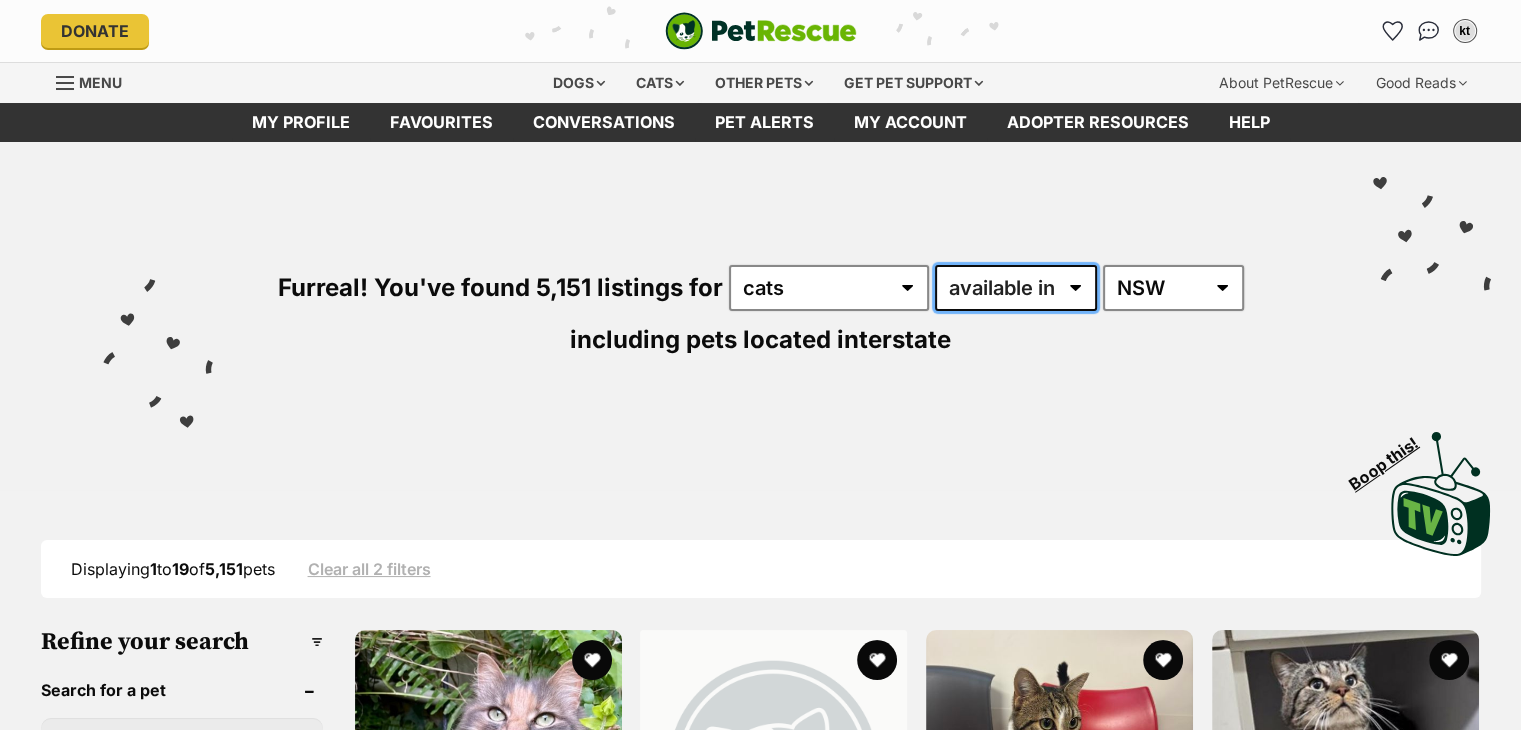 click on "available in
located in" at bounding box center (1016, 288) 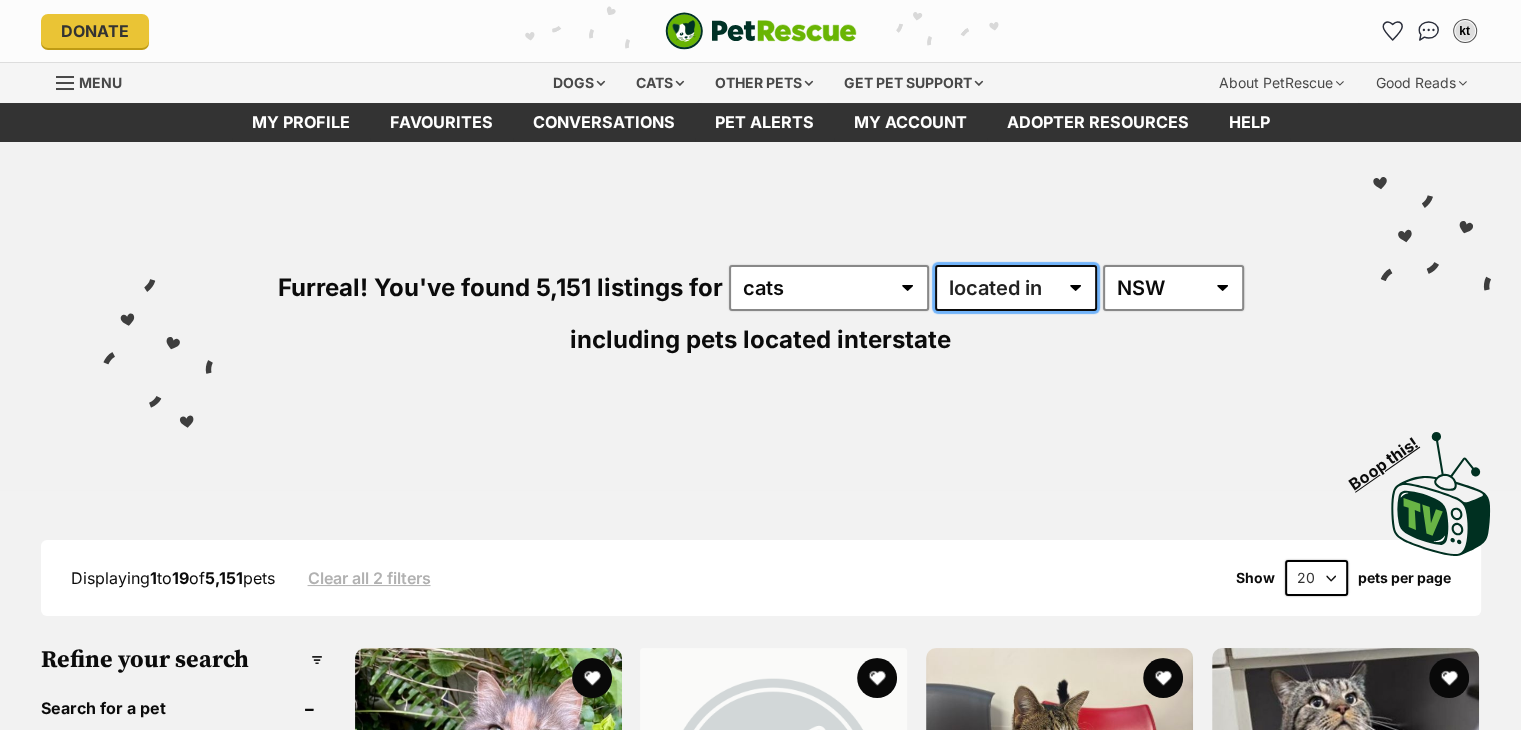 scroll, scrollTop: 0, scrollLeft: 0, axis: both 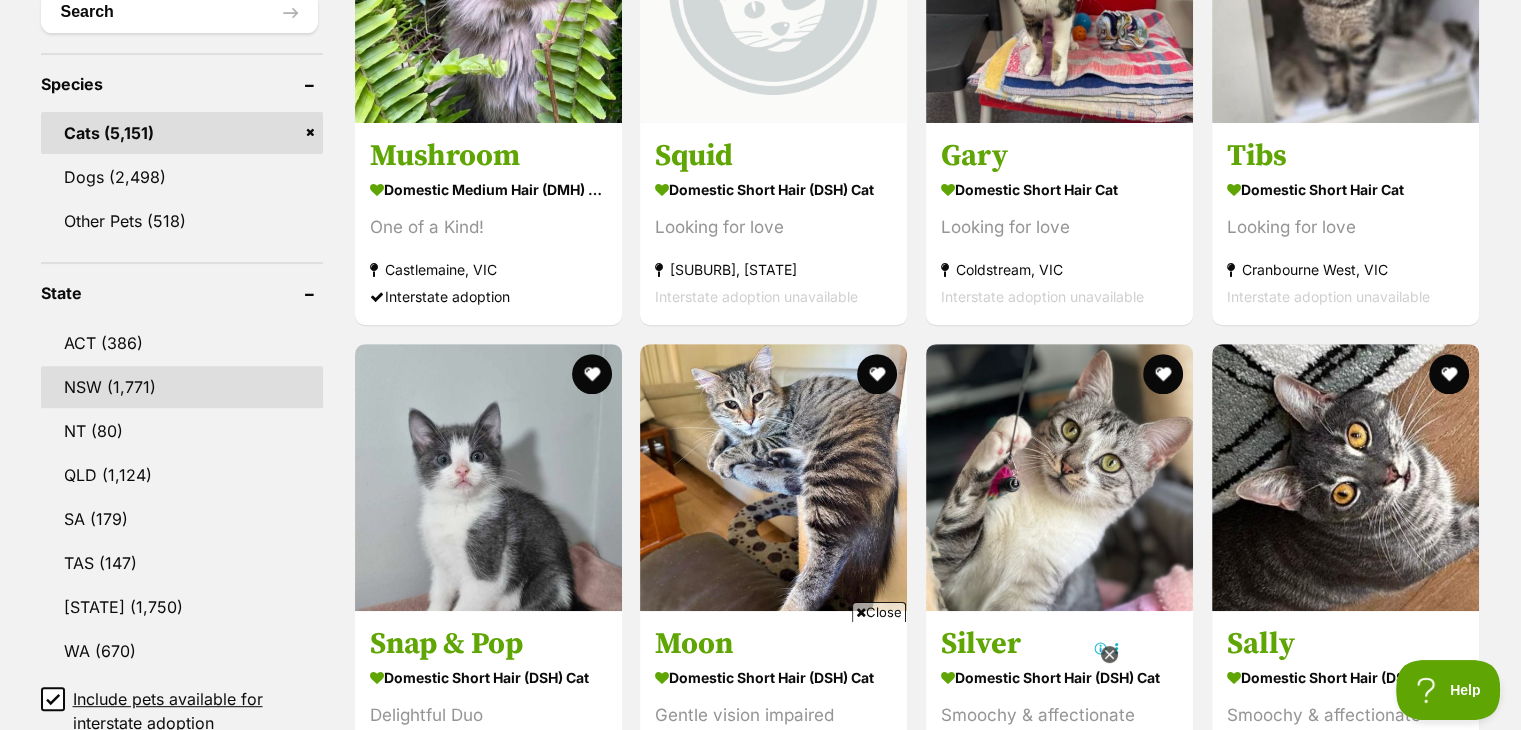 click on "NSW (1,771)" at bounding box center [182, 387] 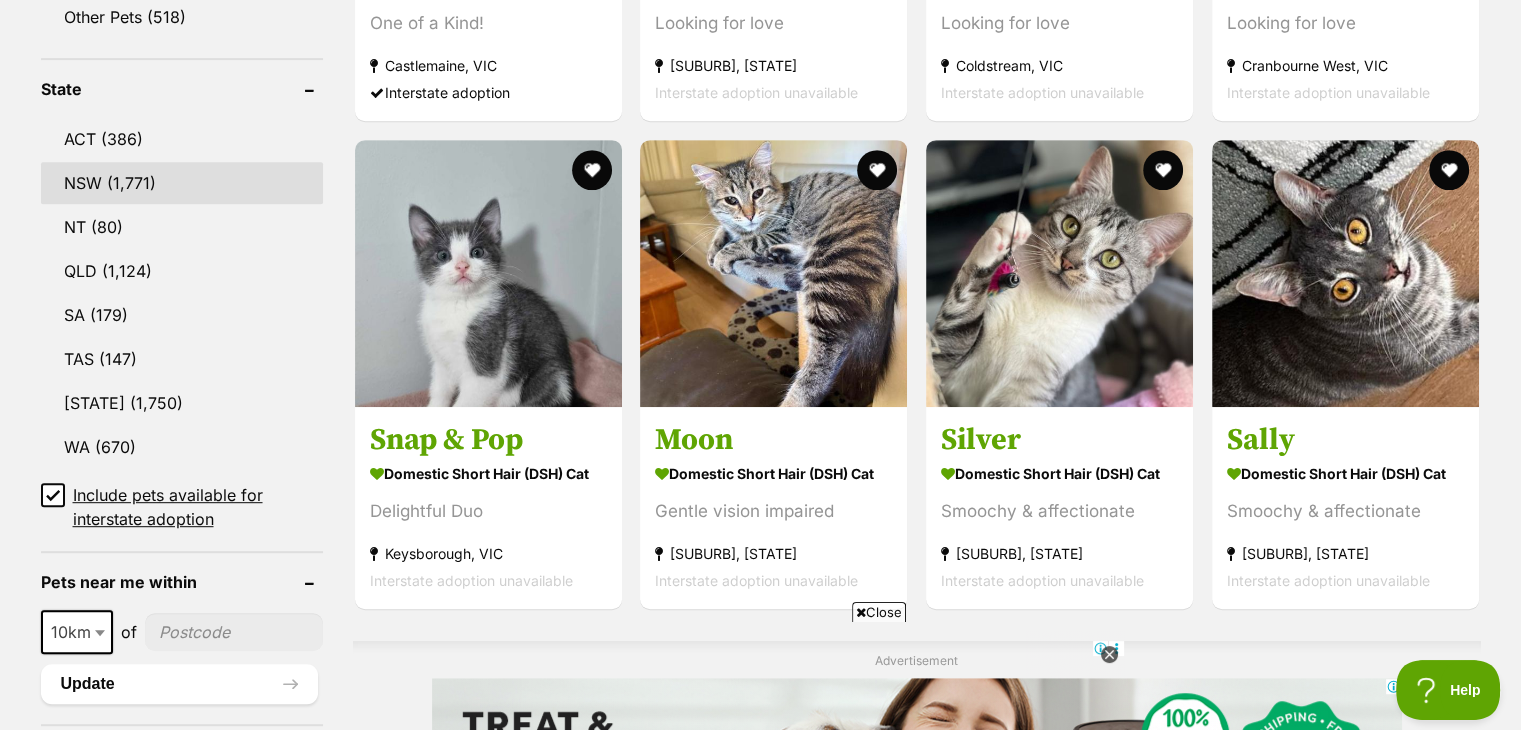 scroll, scrollTop: 1080, scrollLeft: 0, axis: vertical 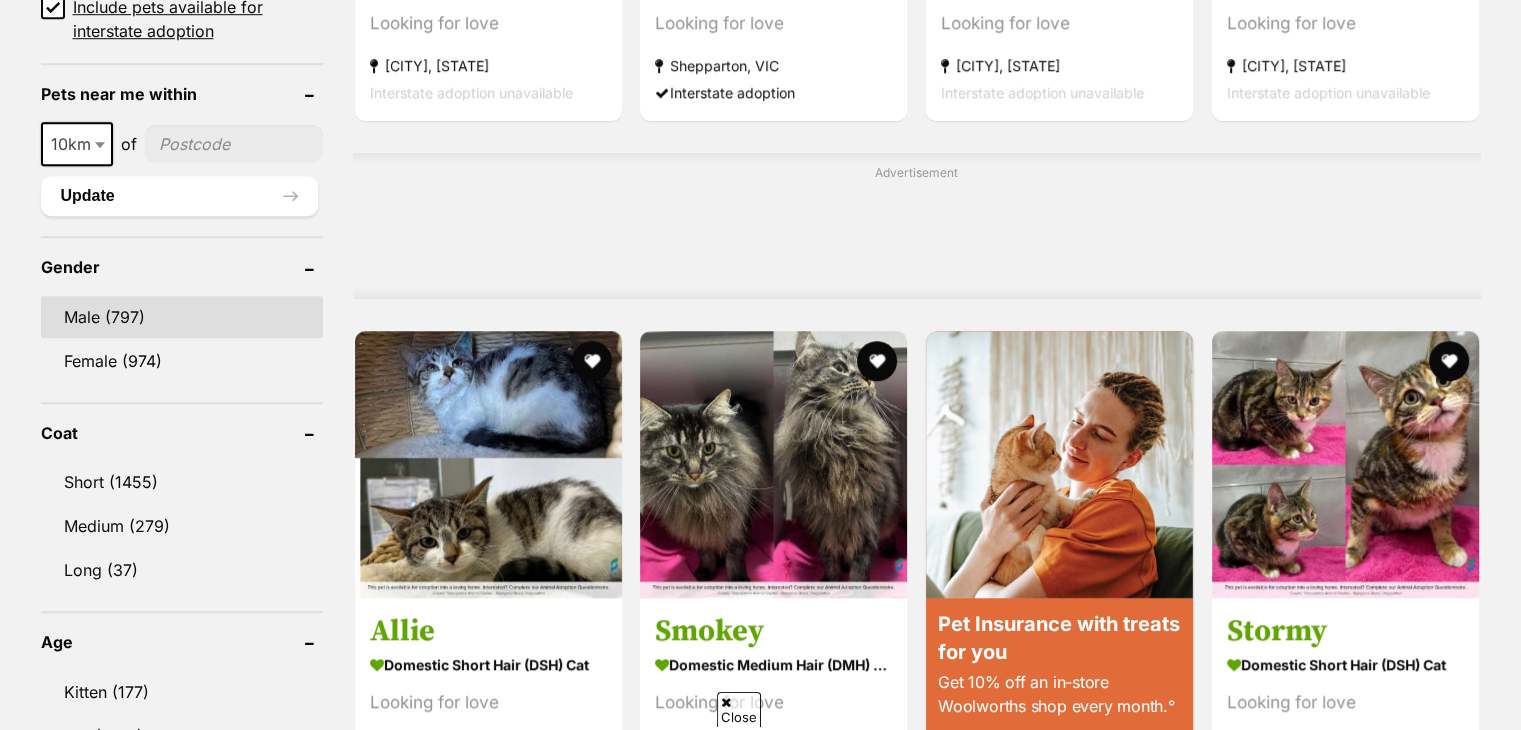 click on "Male (797)" at bounding box center [182, 317] 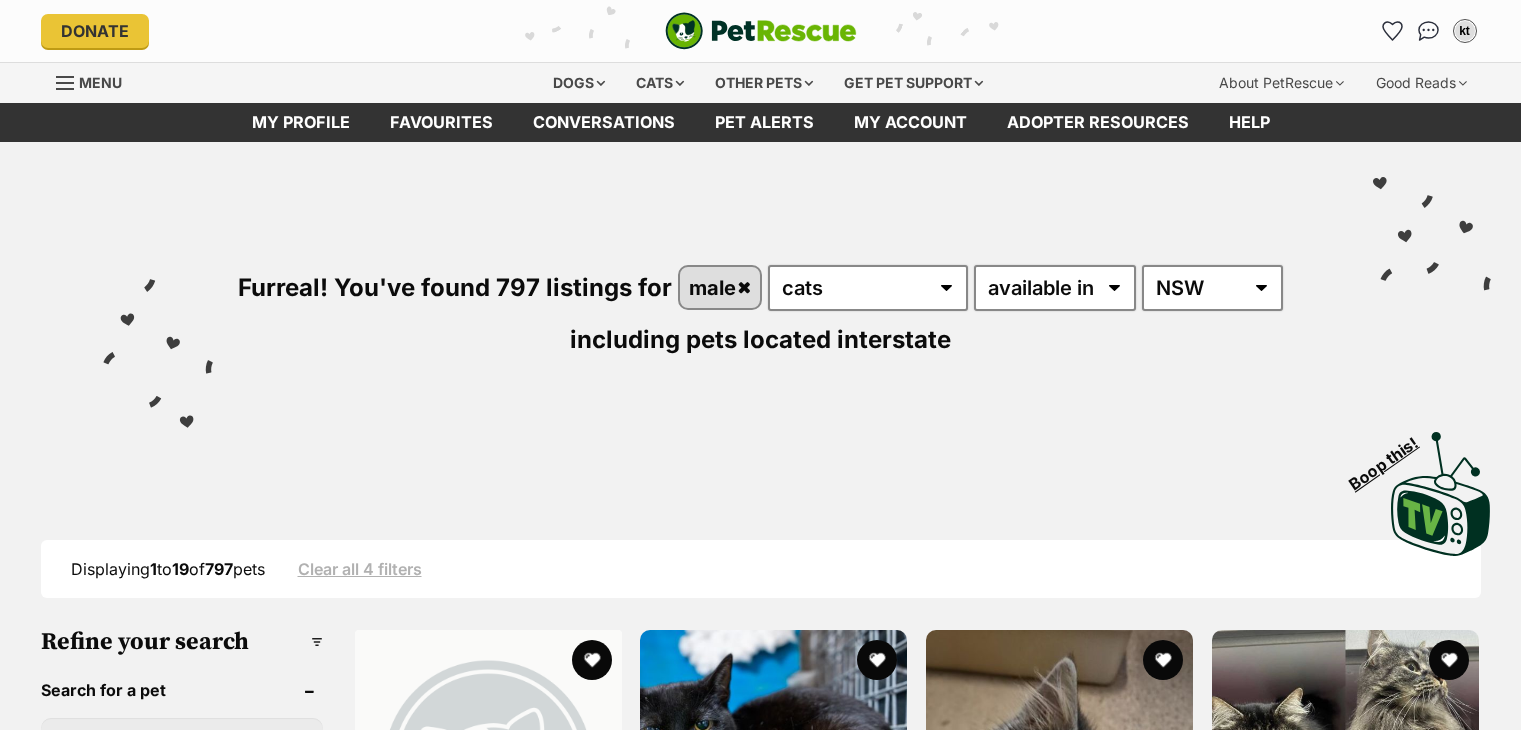 scroll, scrollTop: 0, scrollLeft: 0, axis: both 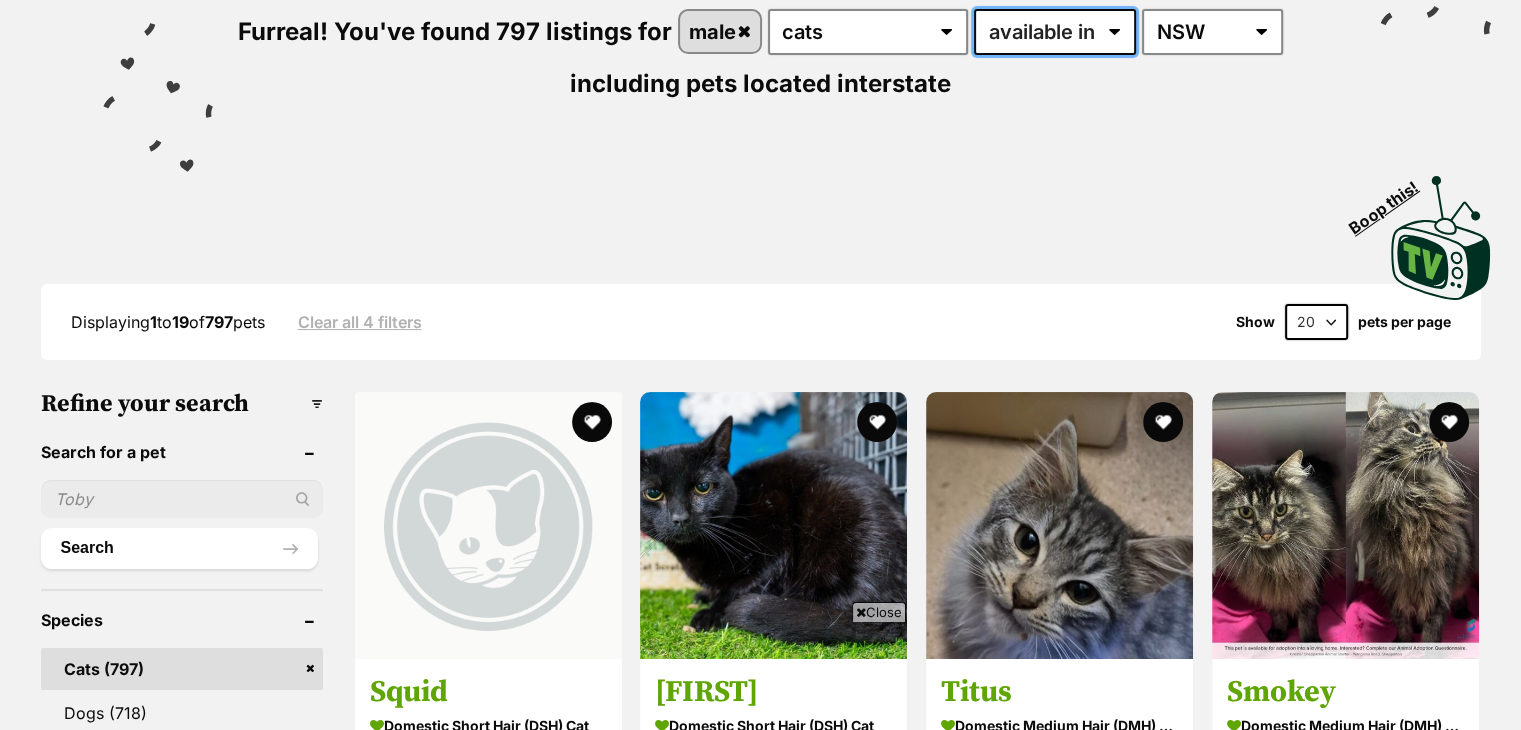 click on "available in
located in" at bounding box center (1055, 32) 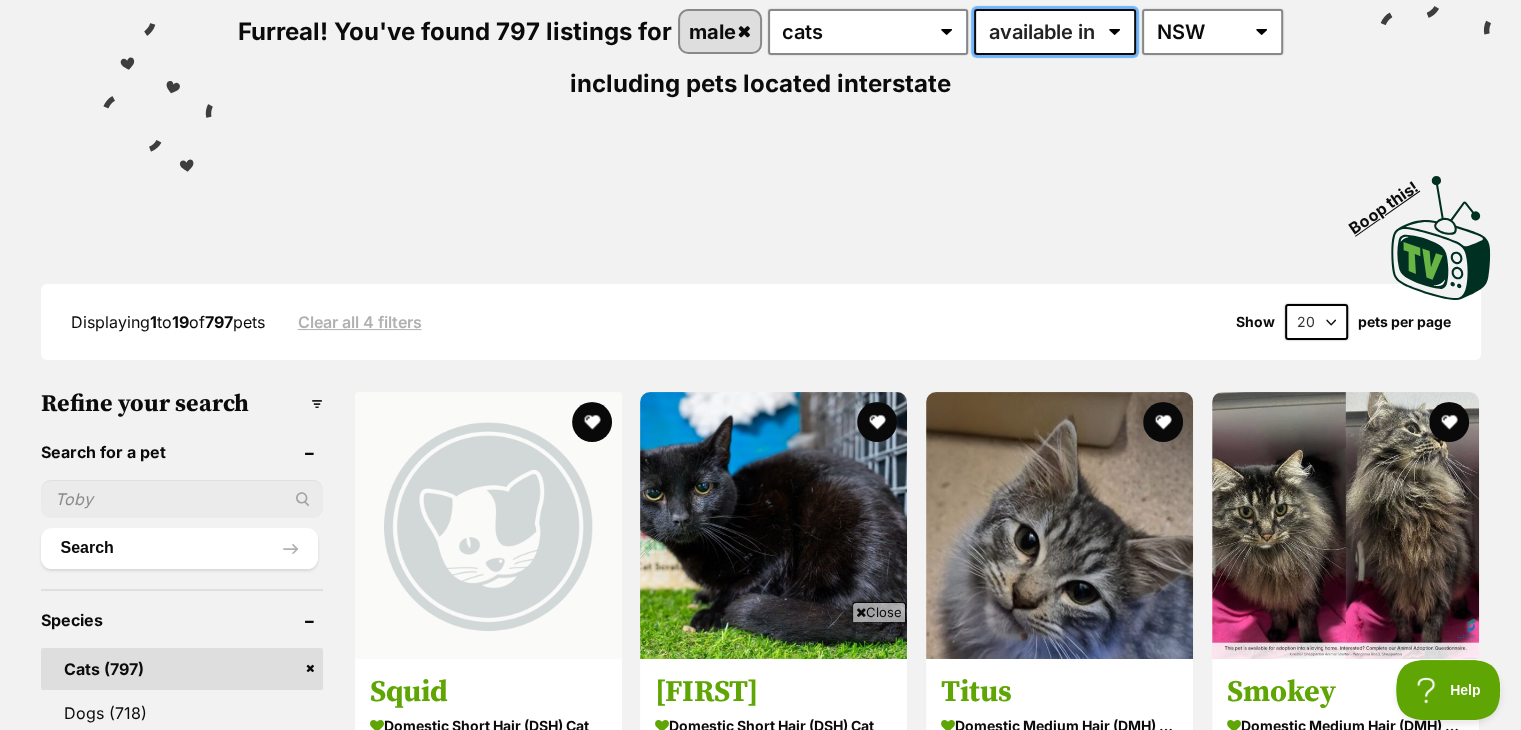 scroll, scrollTop: 0, scrollLeft: 0, axis: both 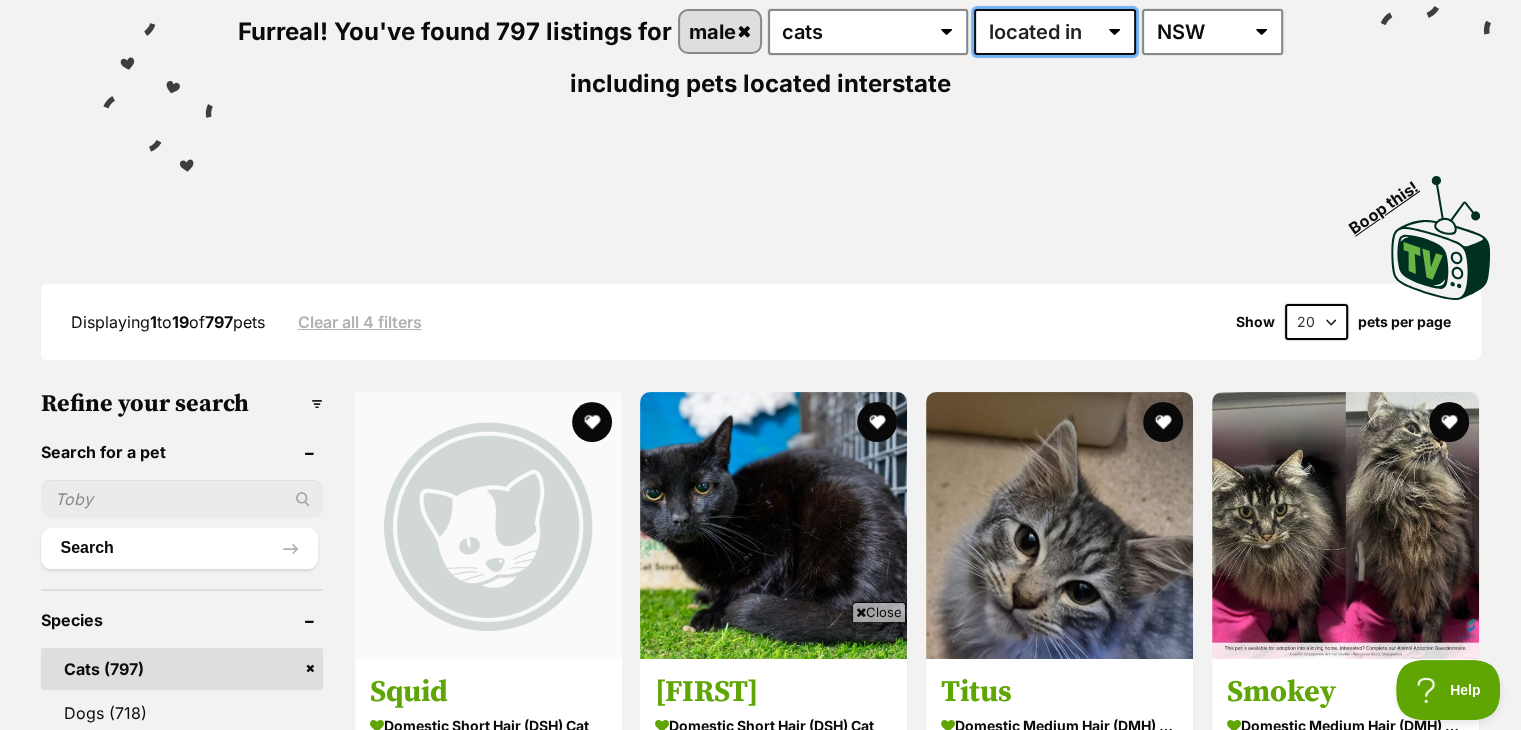 click on "available in
located in" at bounding box center [1055, 32] 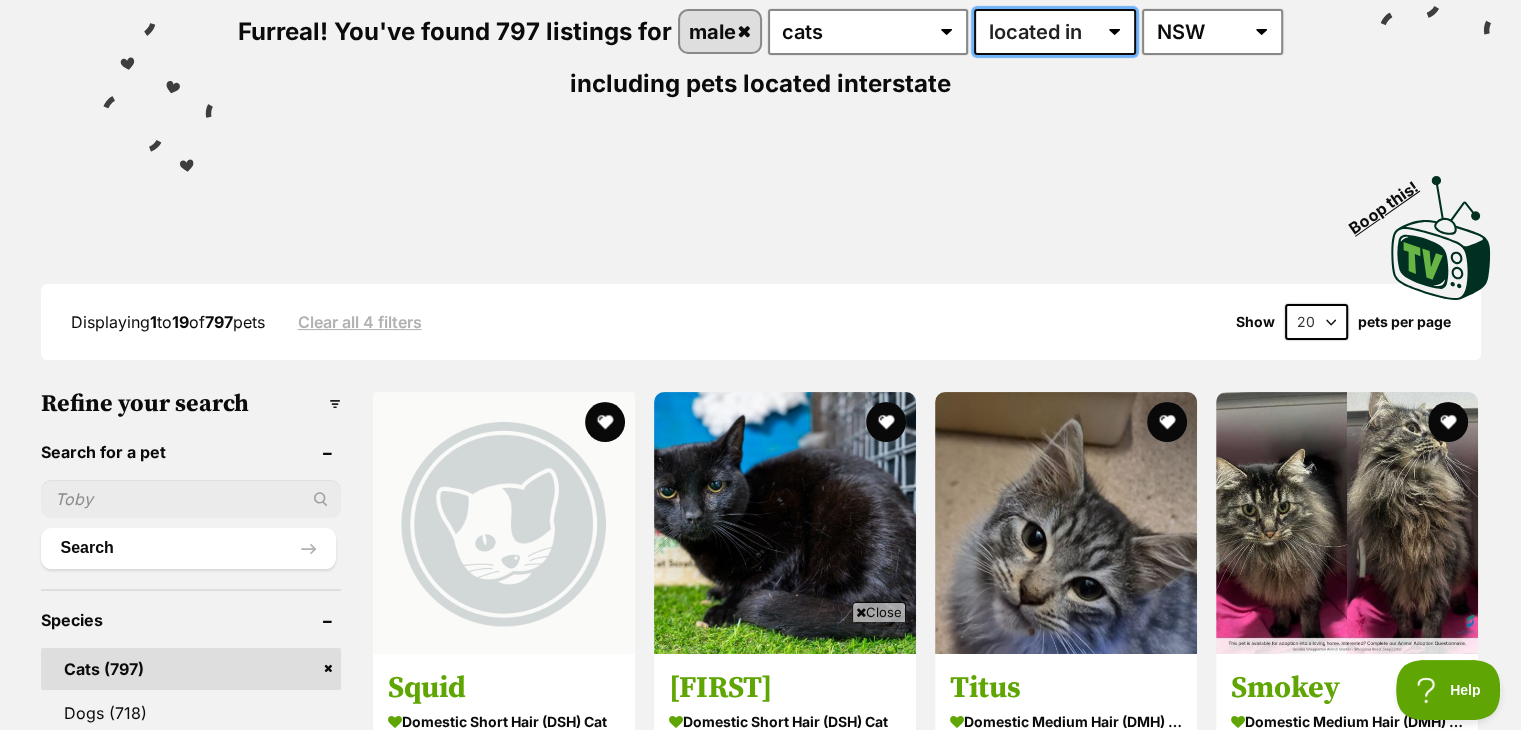 scroll, scrollTop: 0, scrollLeft: 0, axis: both 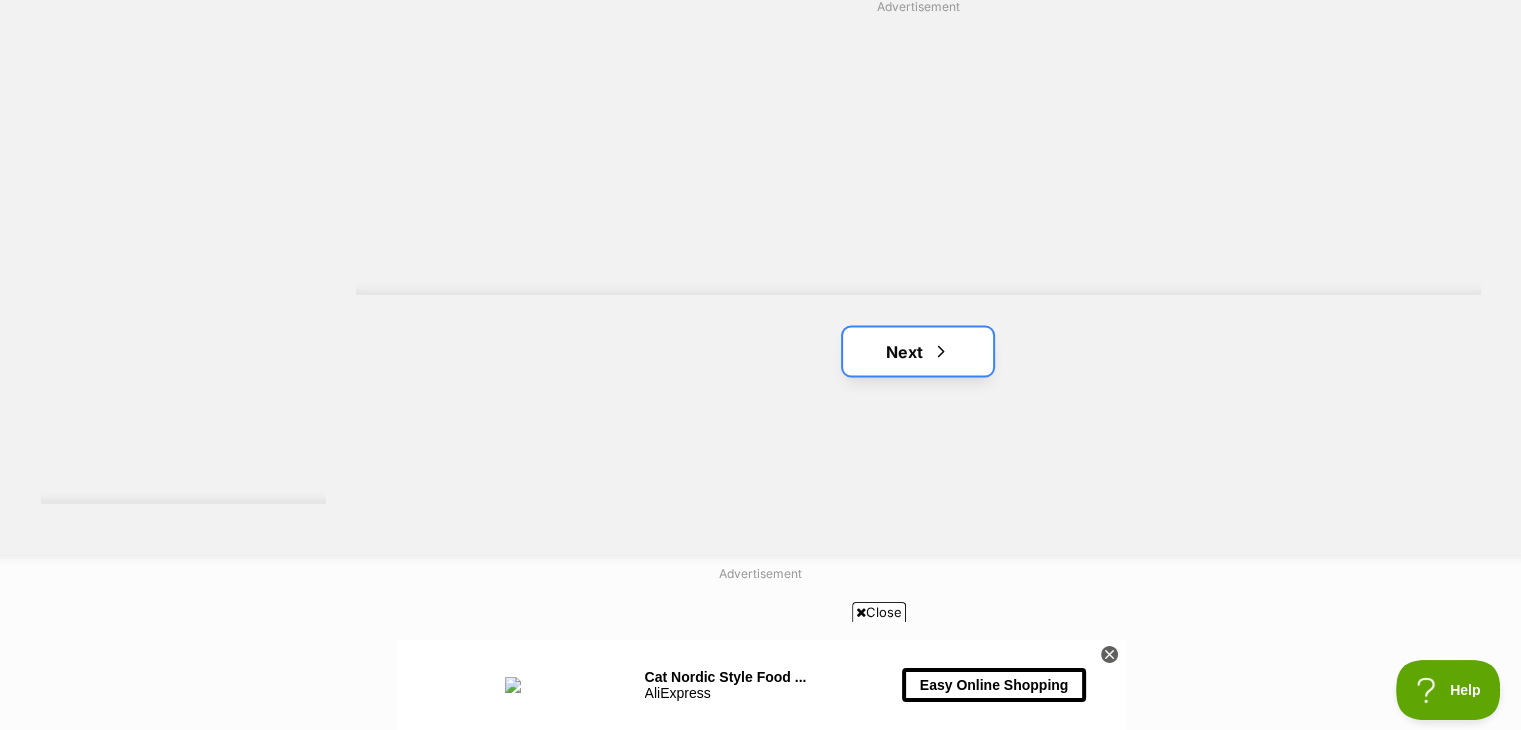 click on "Next" at bounding box center [918, 351] 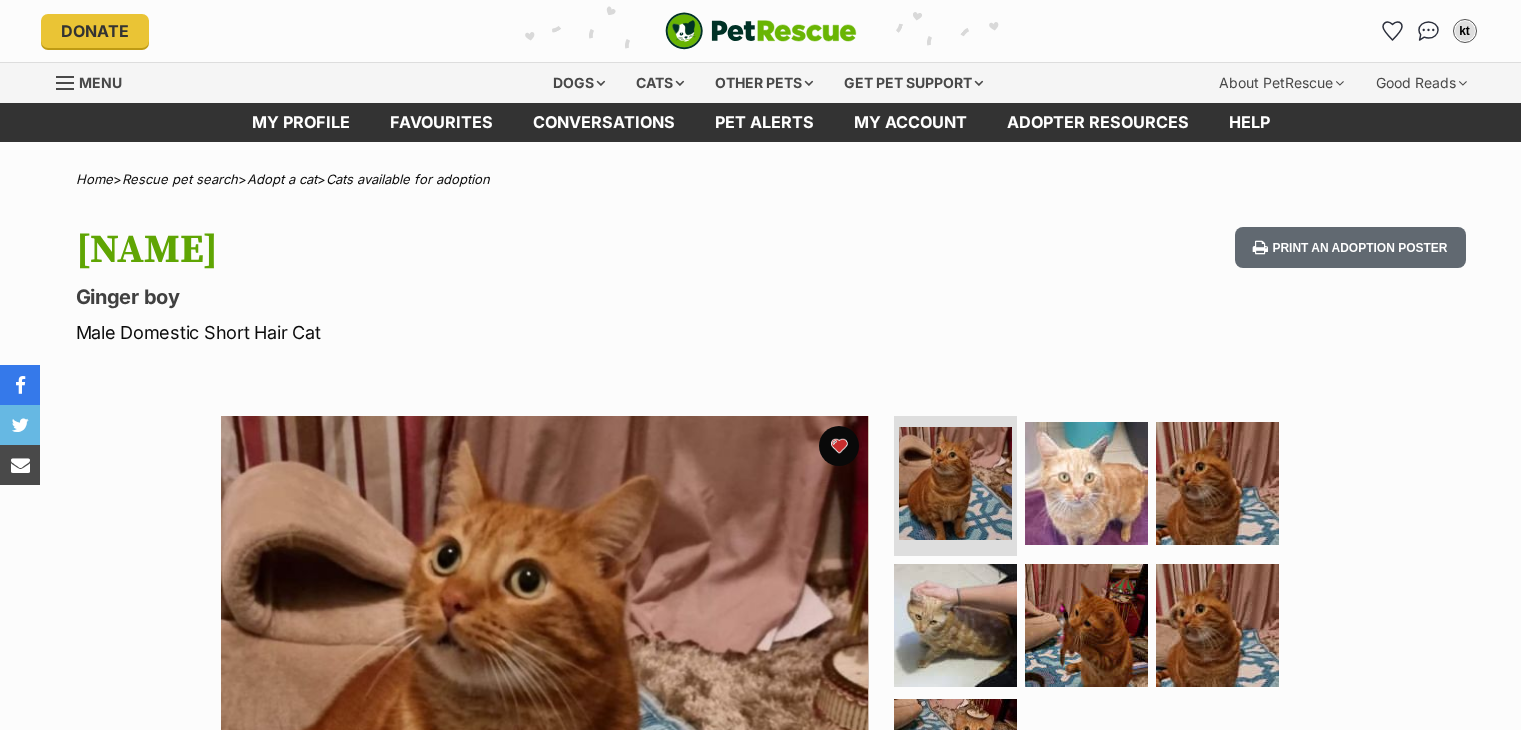scroll, scrollTop: 0, scrollLeft: 0, axis: both 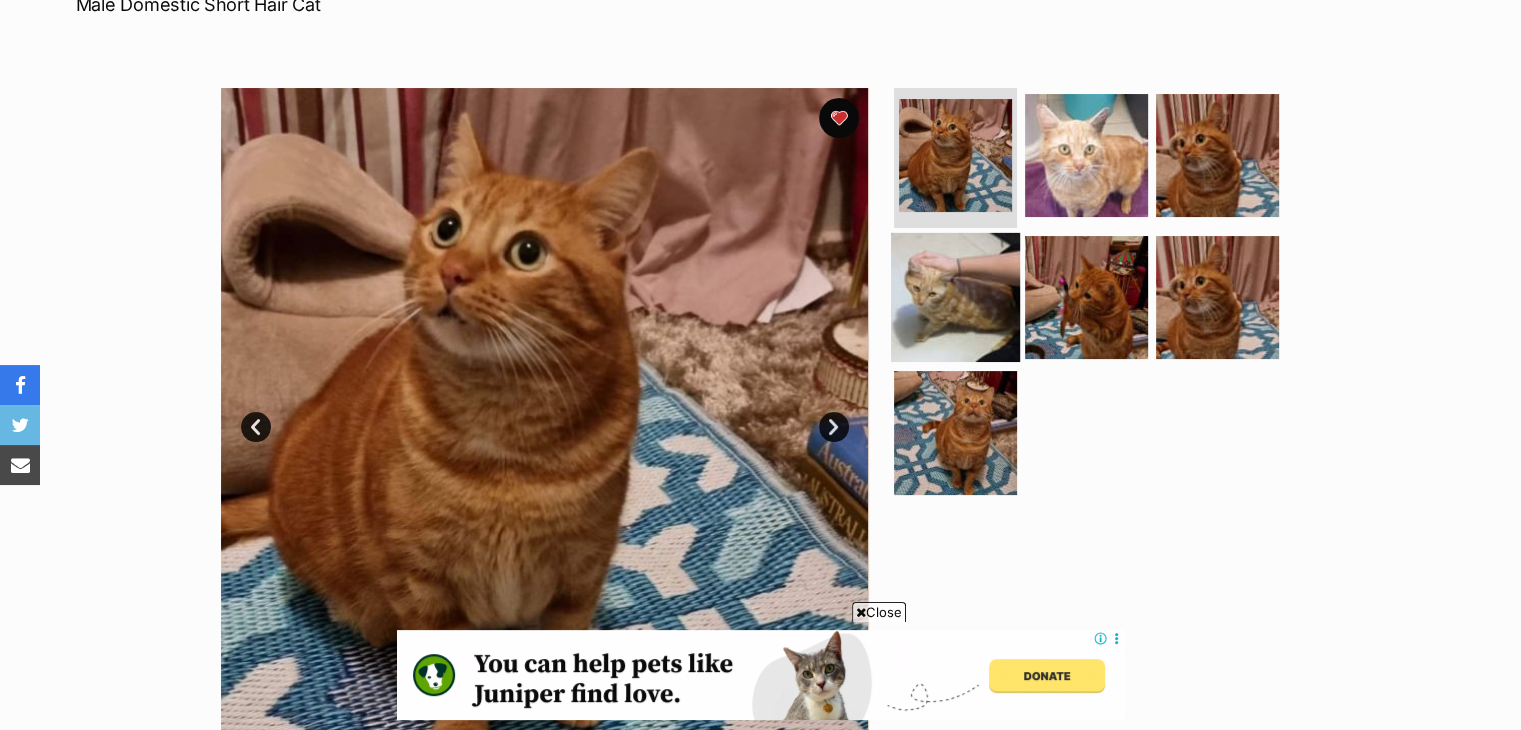 click at bounding box center (955, 296) 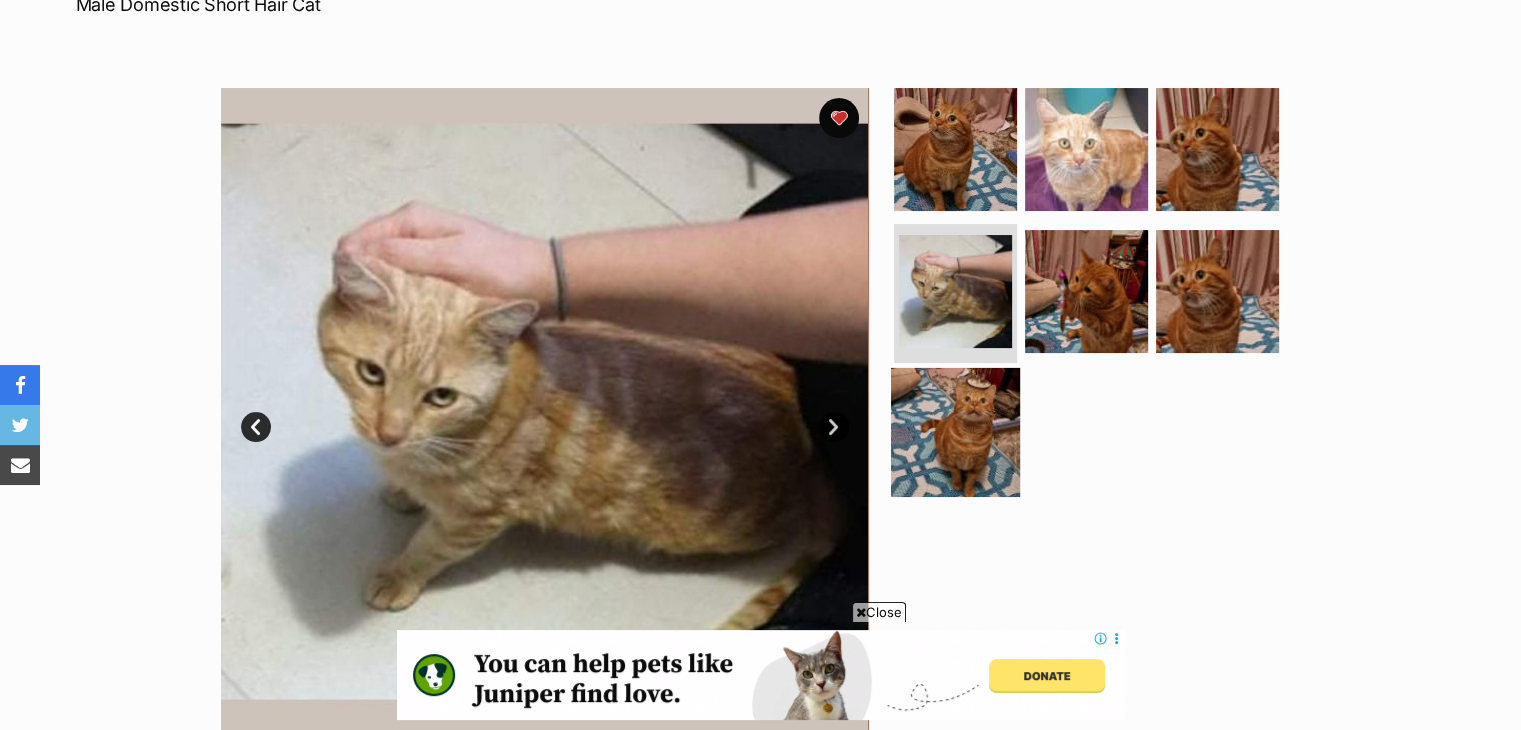 click at bounding box center (955, 432) 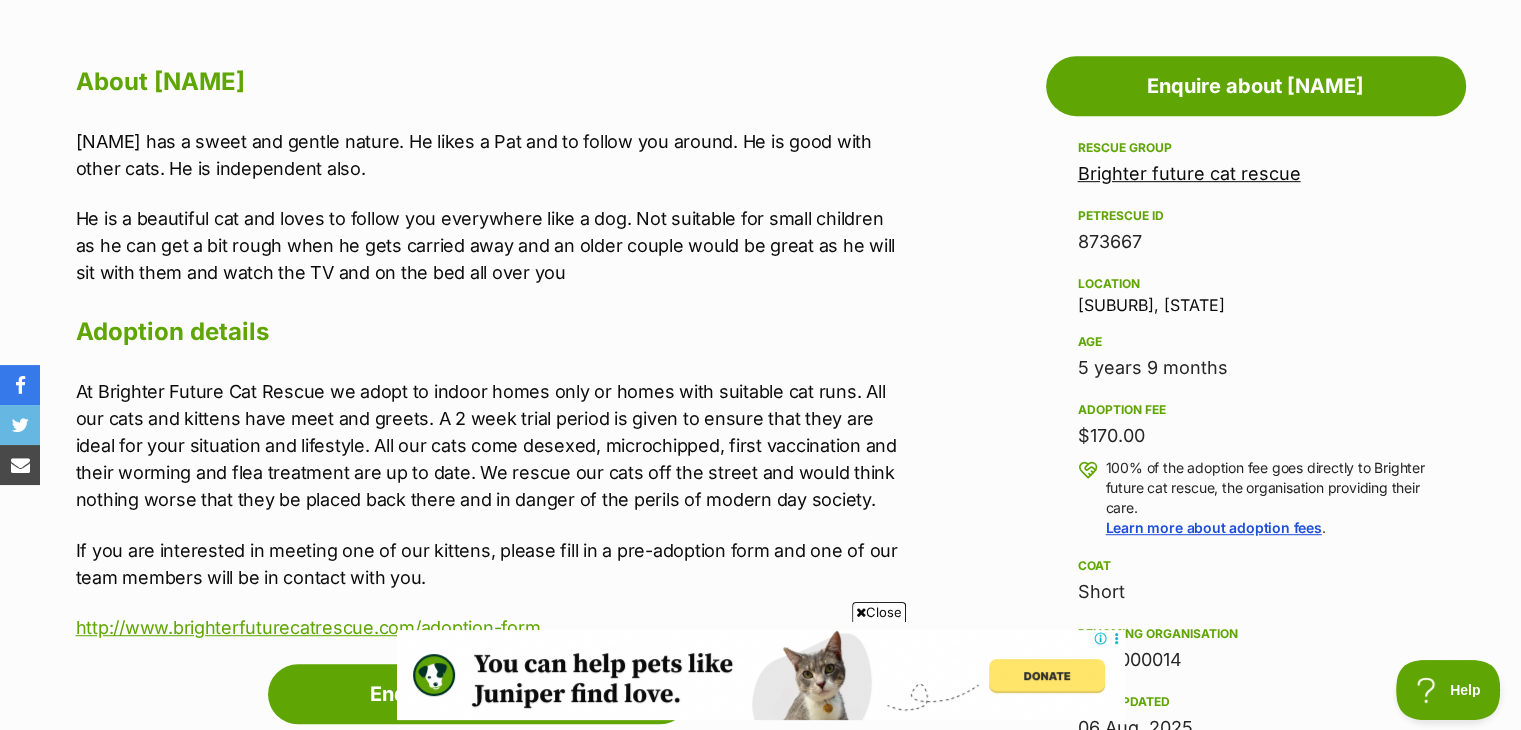 scroll, scrollTop: 1068, scrollLeft: 0, axis: vertical 